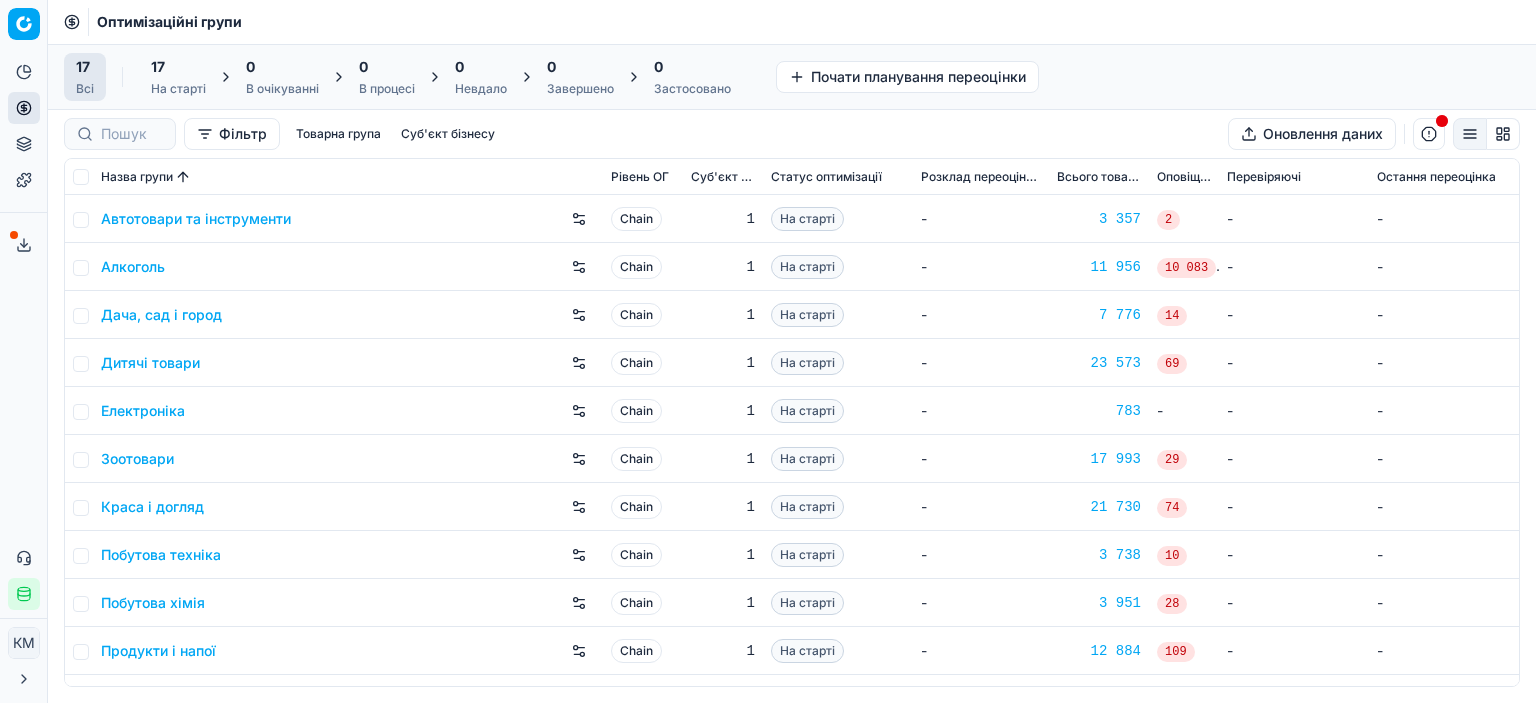 scroll, scrollTop: 0, scrollLeft: 0, axis: both 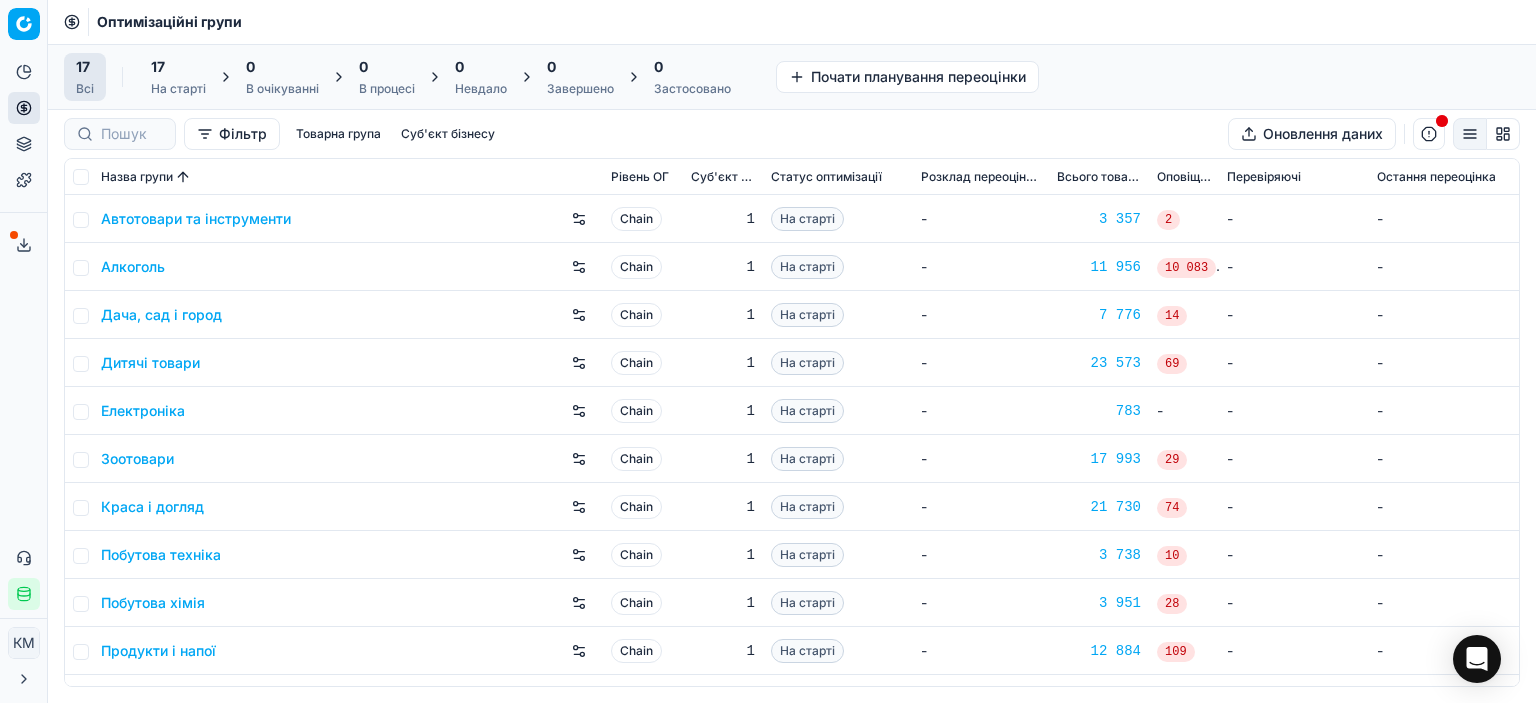 click on "Краса і догляд" at bounding box center (152, 507) 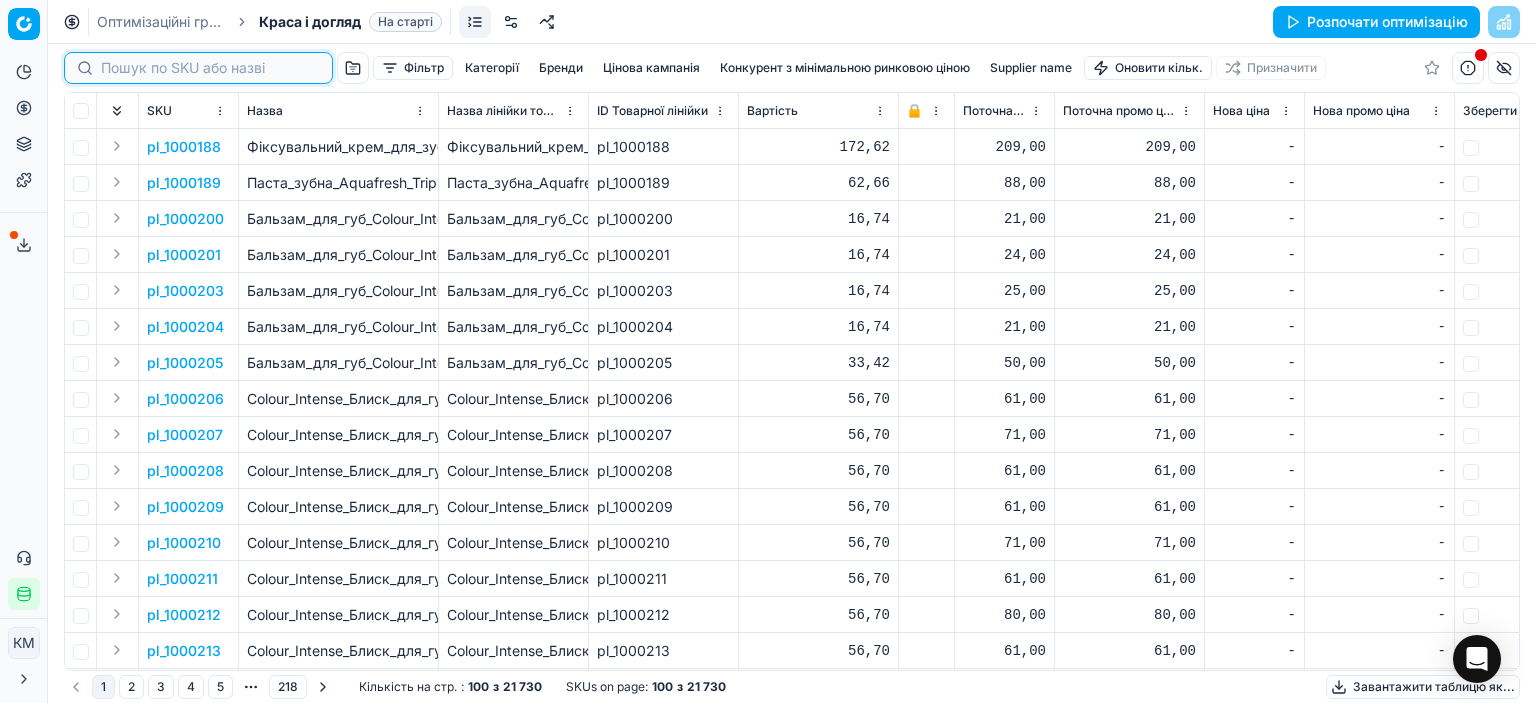 drag, startPoint x: 130, startPoint y: 65, endPoint x: 139, endPoint y: 54, distance: 14.21267 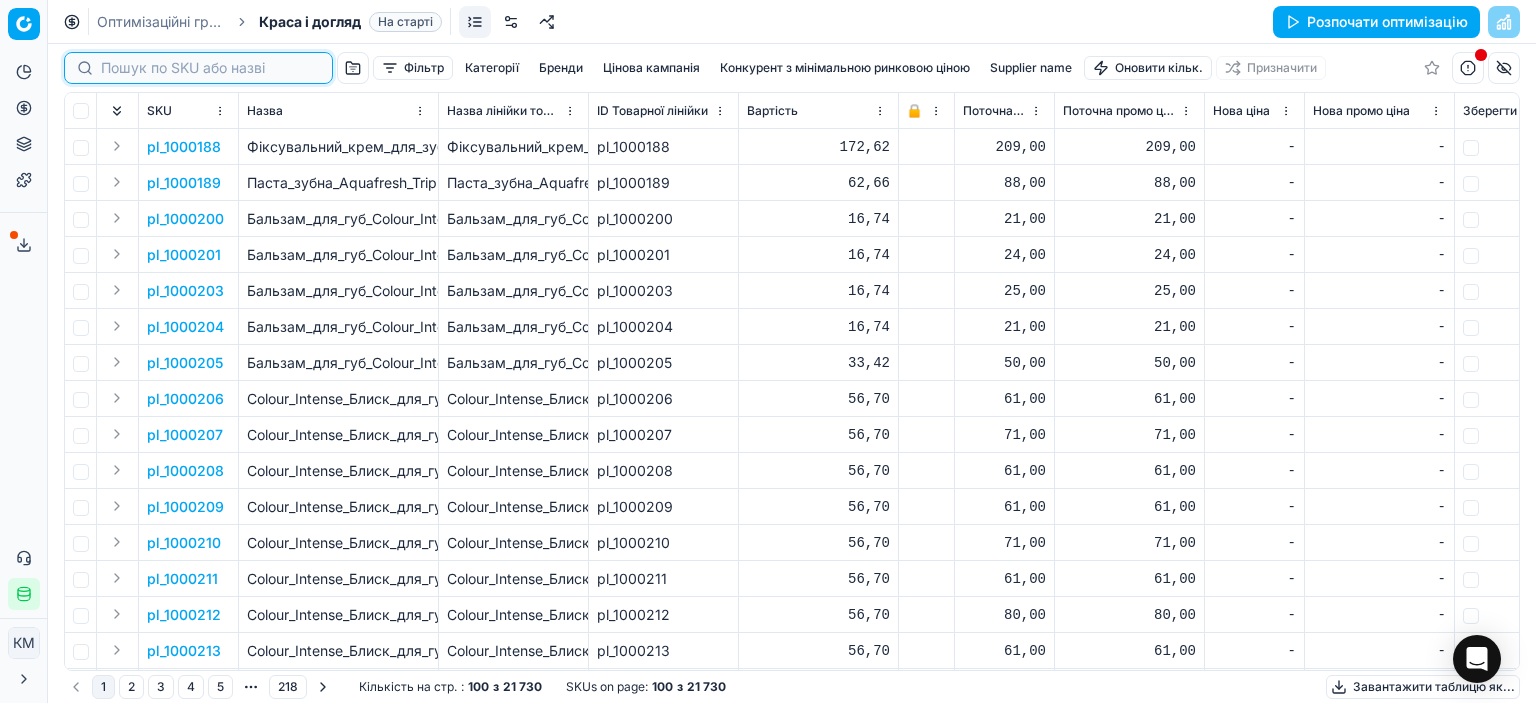 click at bounding box center (198, 68) 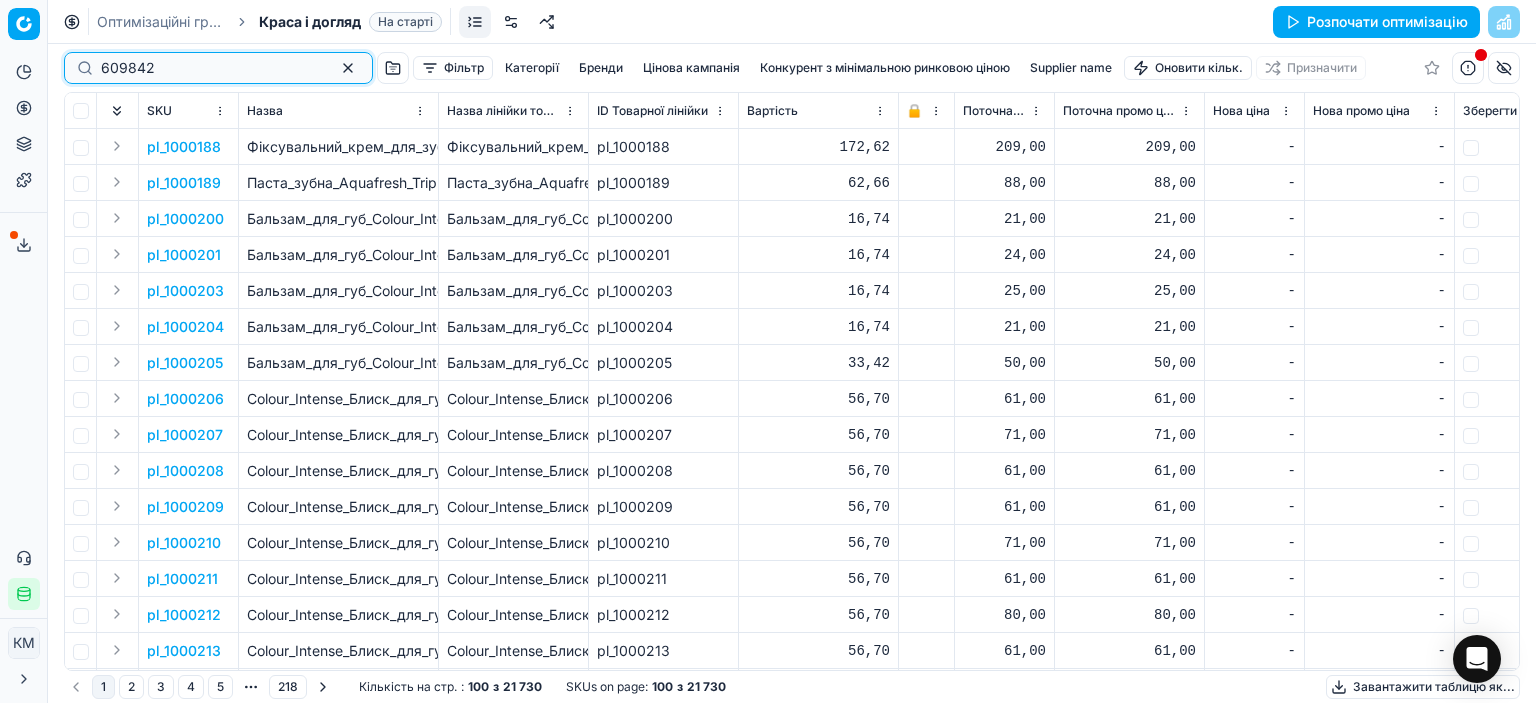 type on "609842" 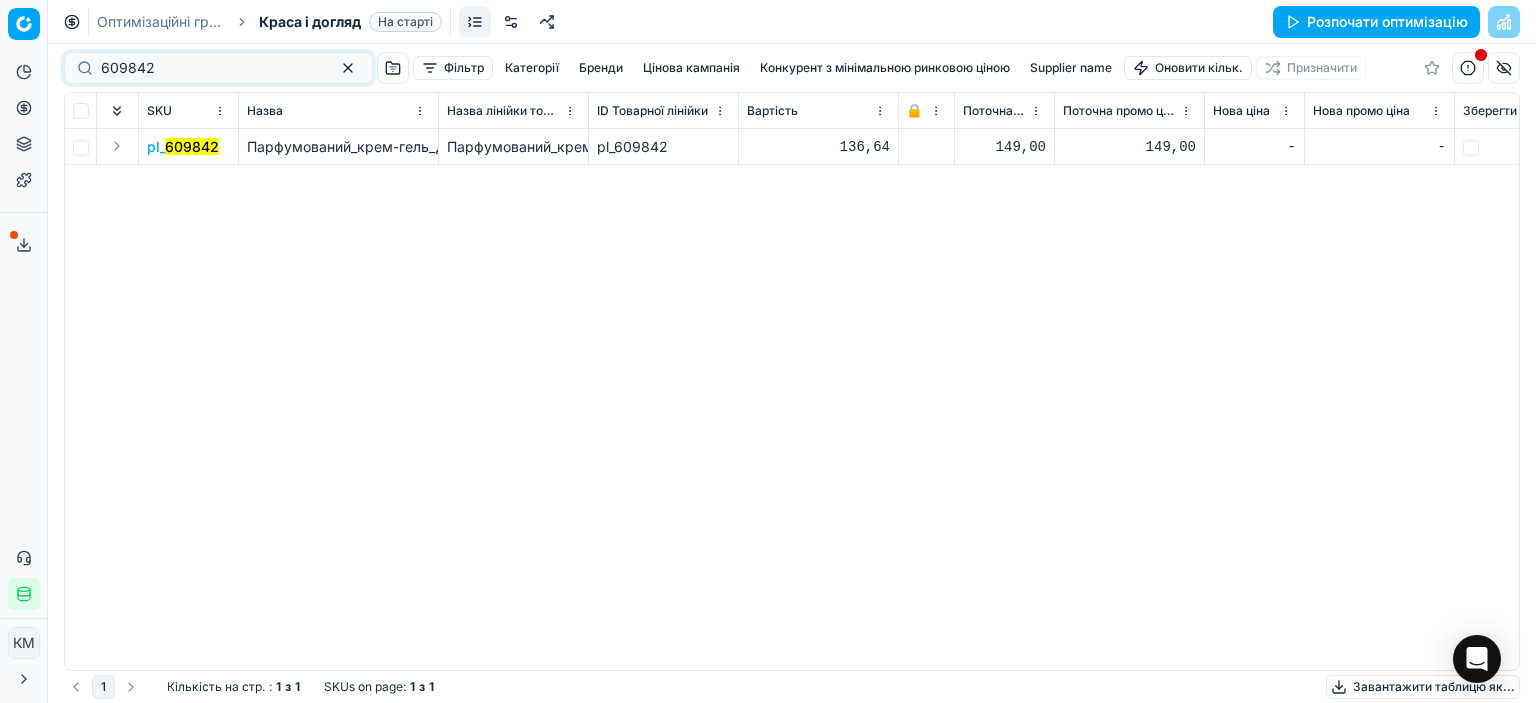 click on "609842" at bounding box center (192, 146) 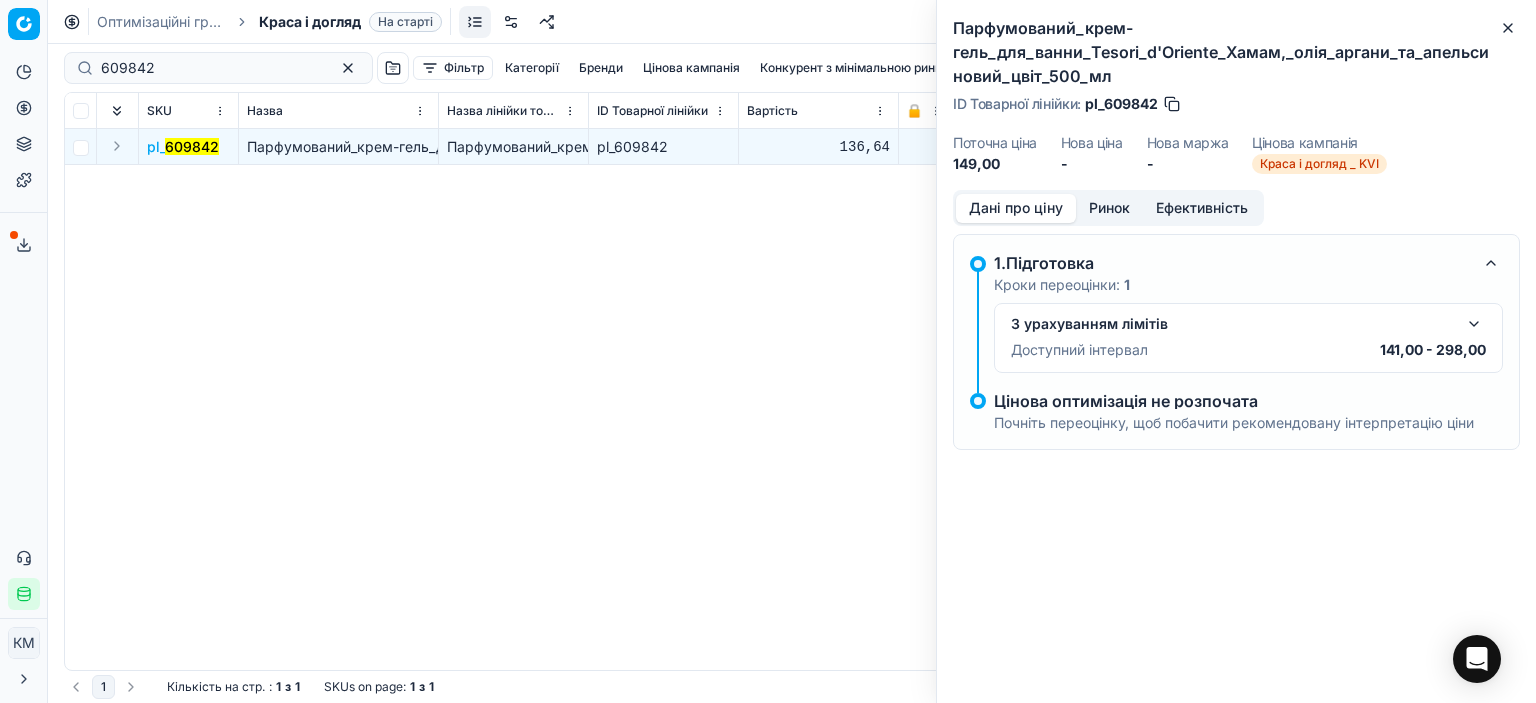 click at bounding box center (1474, 324) 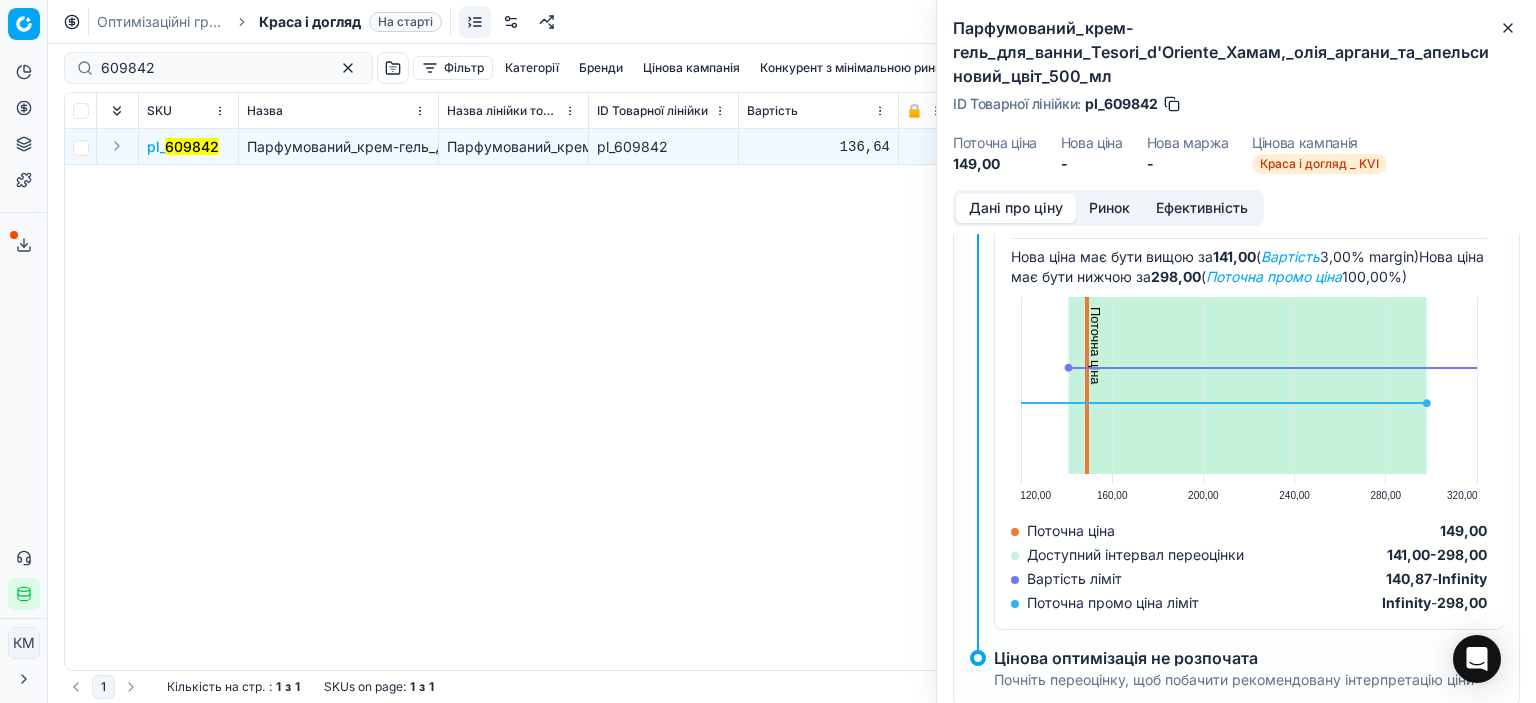 scroll, scrollTop: 180, scrollLeft: 0, axis: vertical 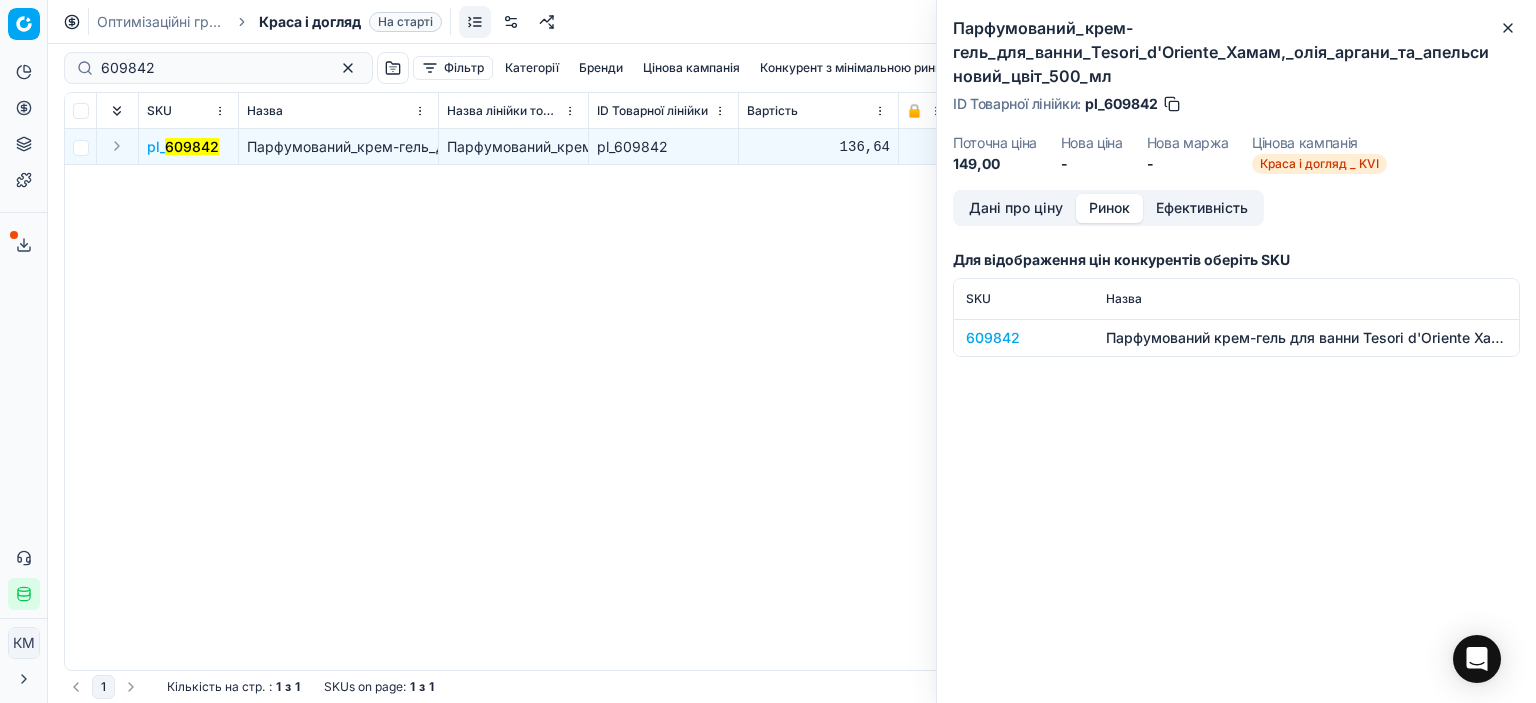 click on "Ринок" at bounding box center (1109, 208) 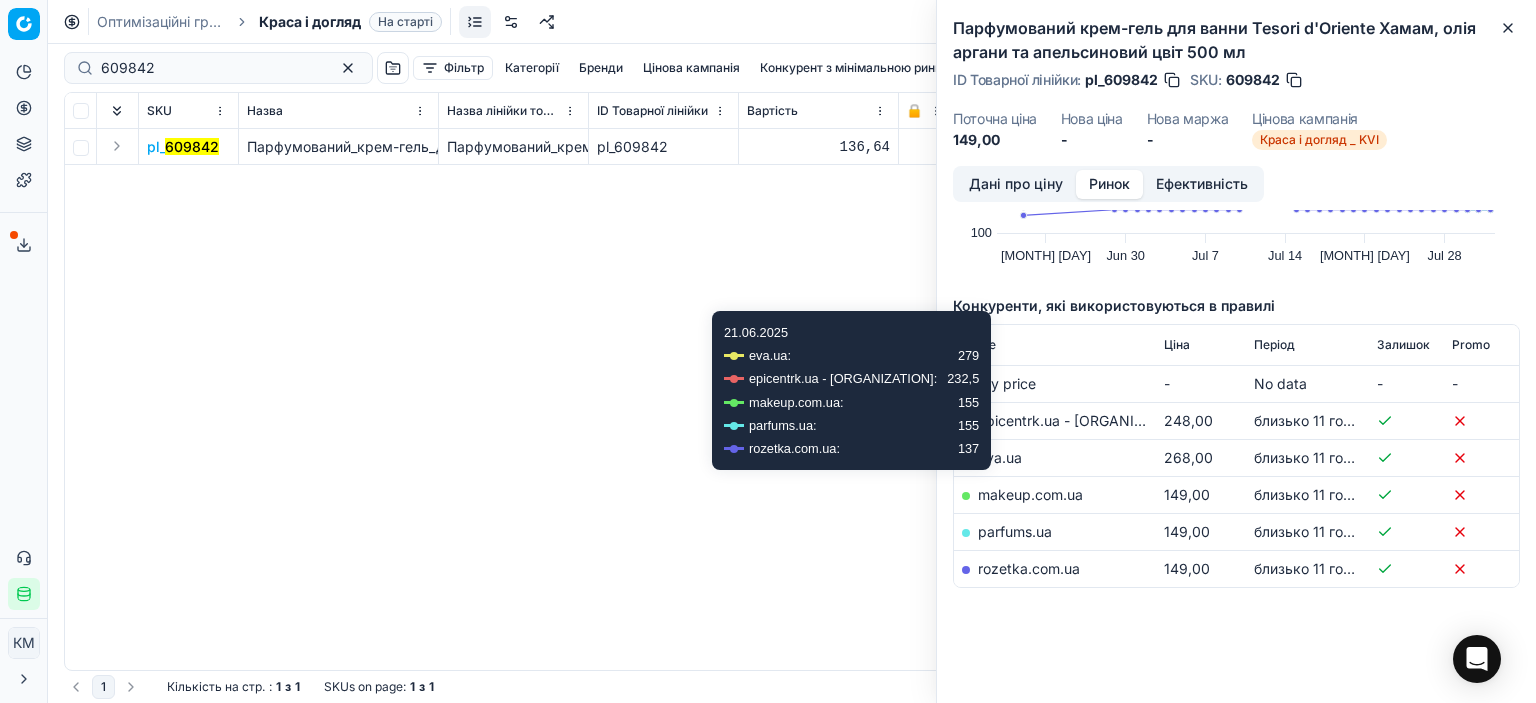 scroll, scrollTop: 172, scrollLeft: 0, axis: vertical 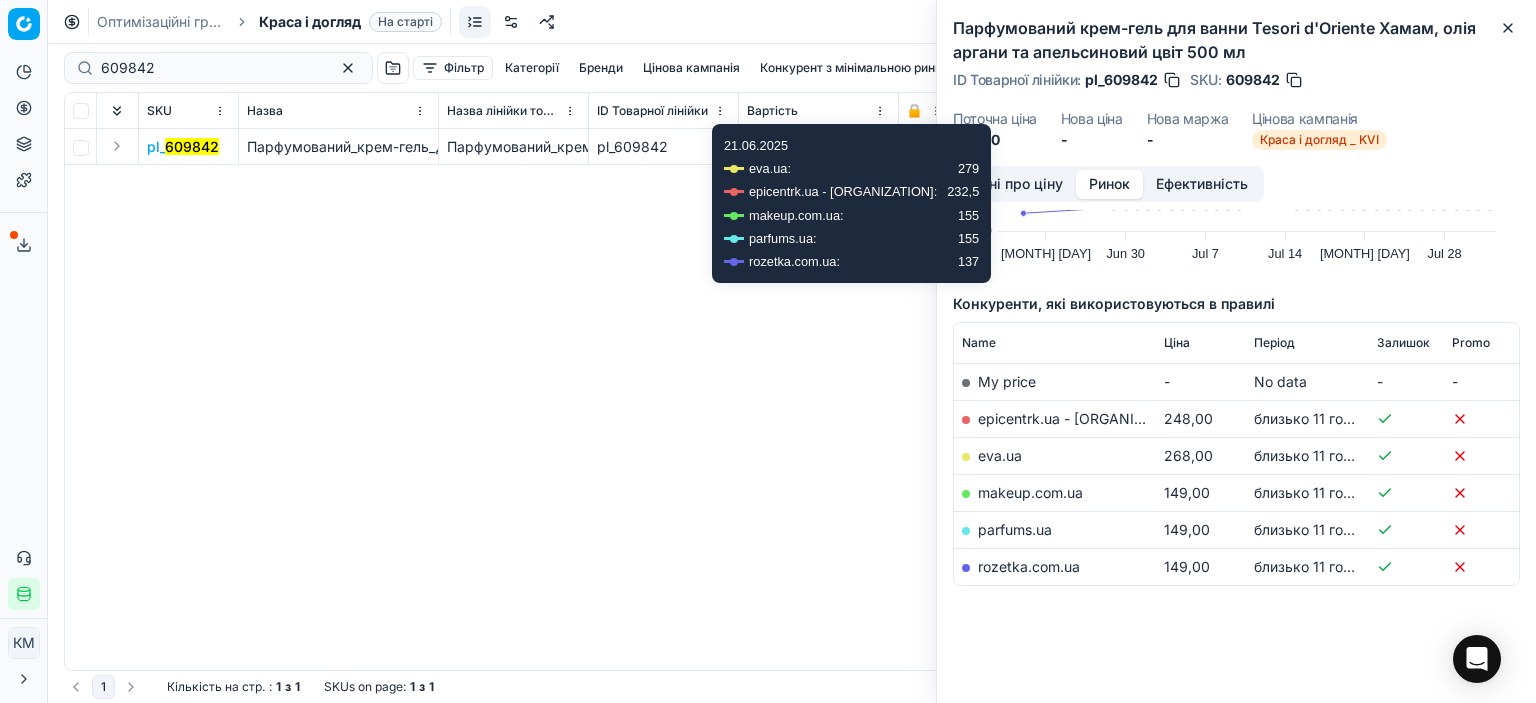click on "Дані про ціну" at bounding box center (1016, 184) 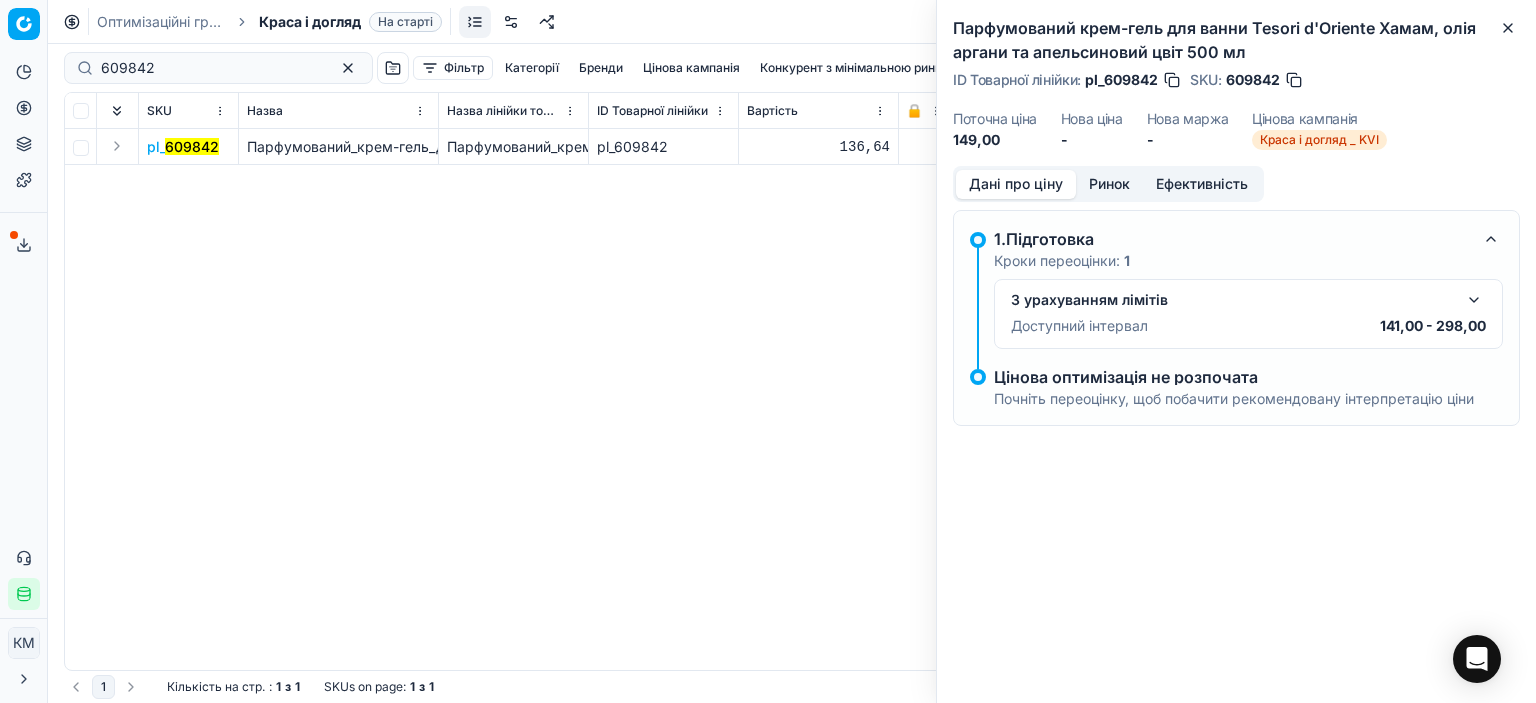 click at bounding box center [1491, 239] 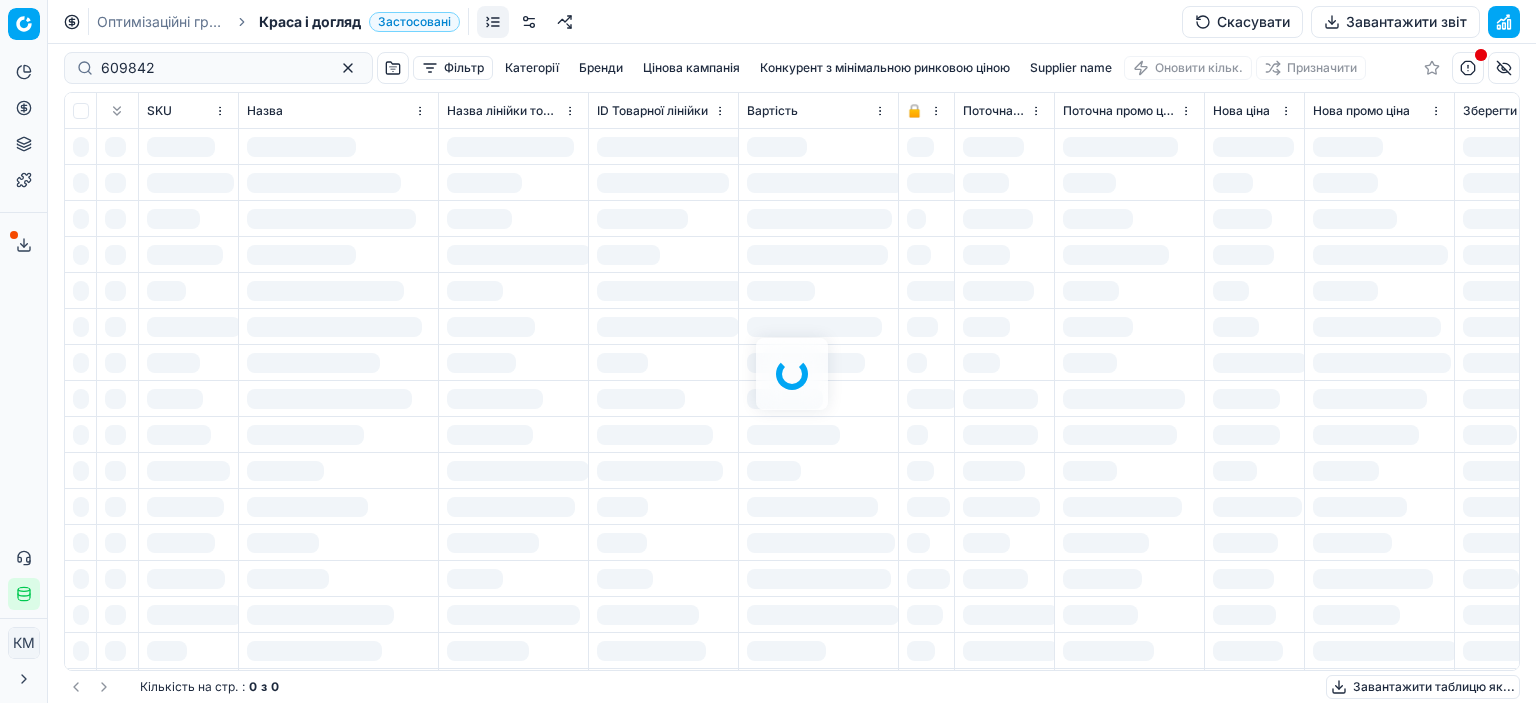 scroll, scrollTop: 0, scrollLeft: 0, axis: both 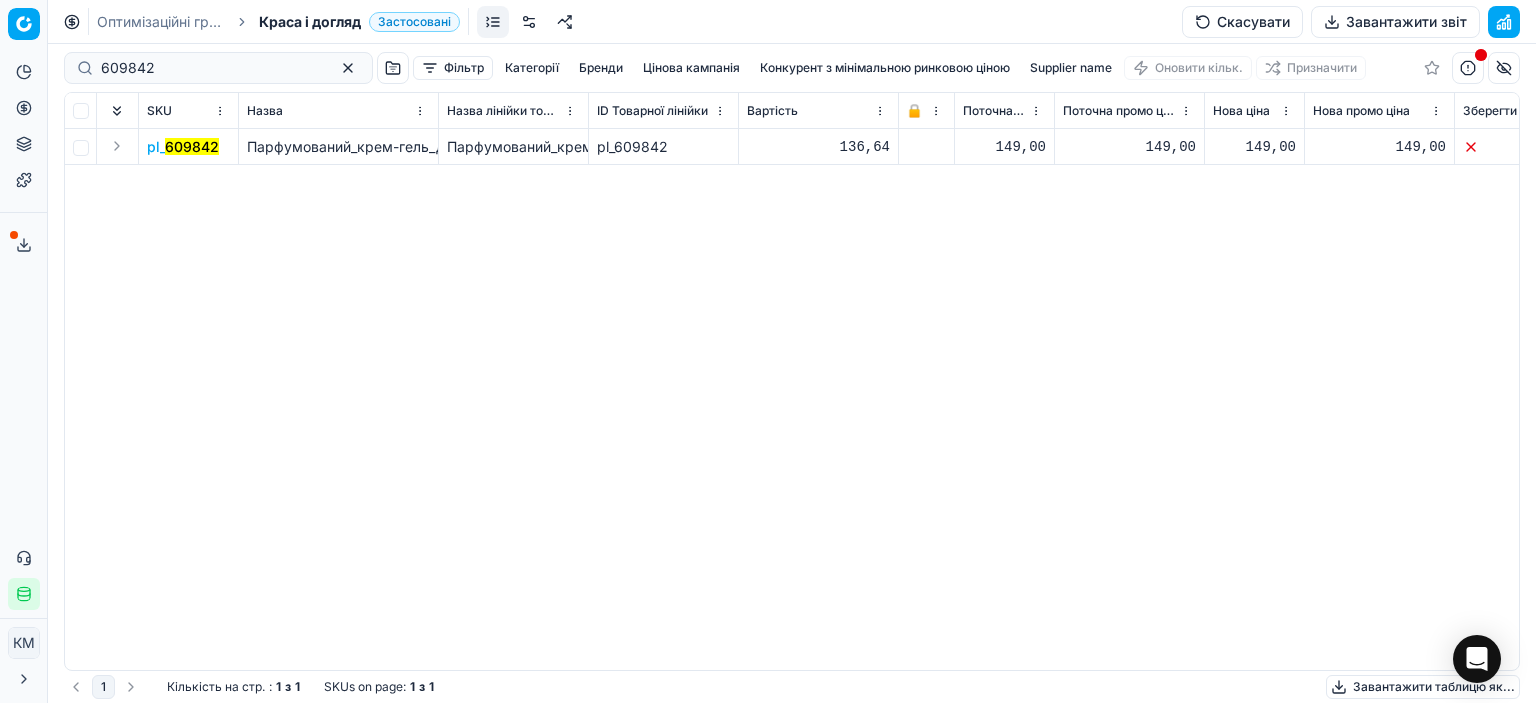 click on "609842" at bounding box center (192, 146) 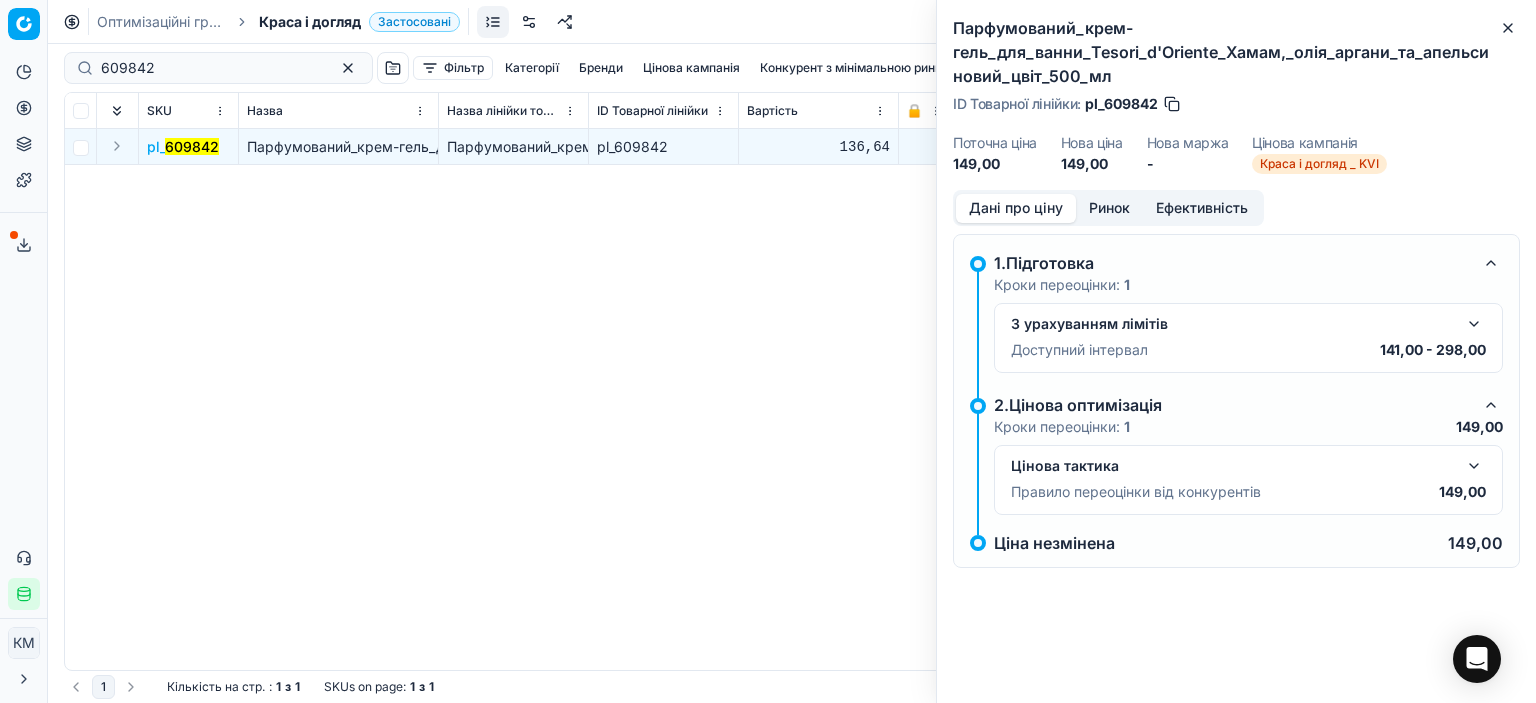 click at bounding box center [1474, 466] 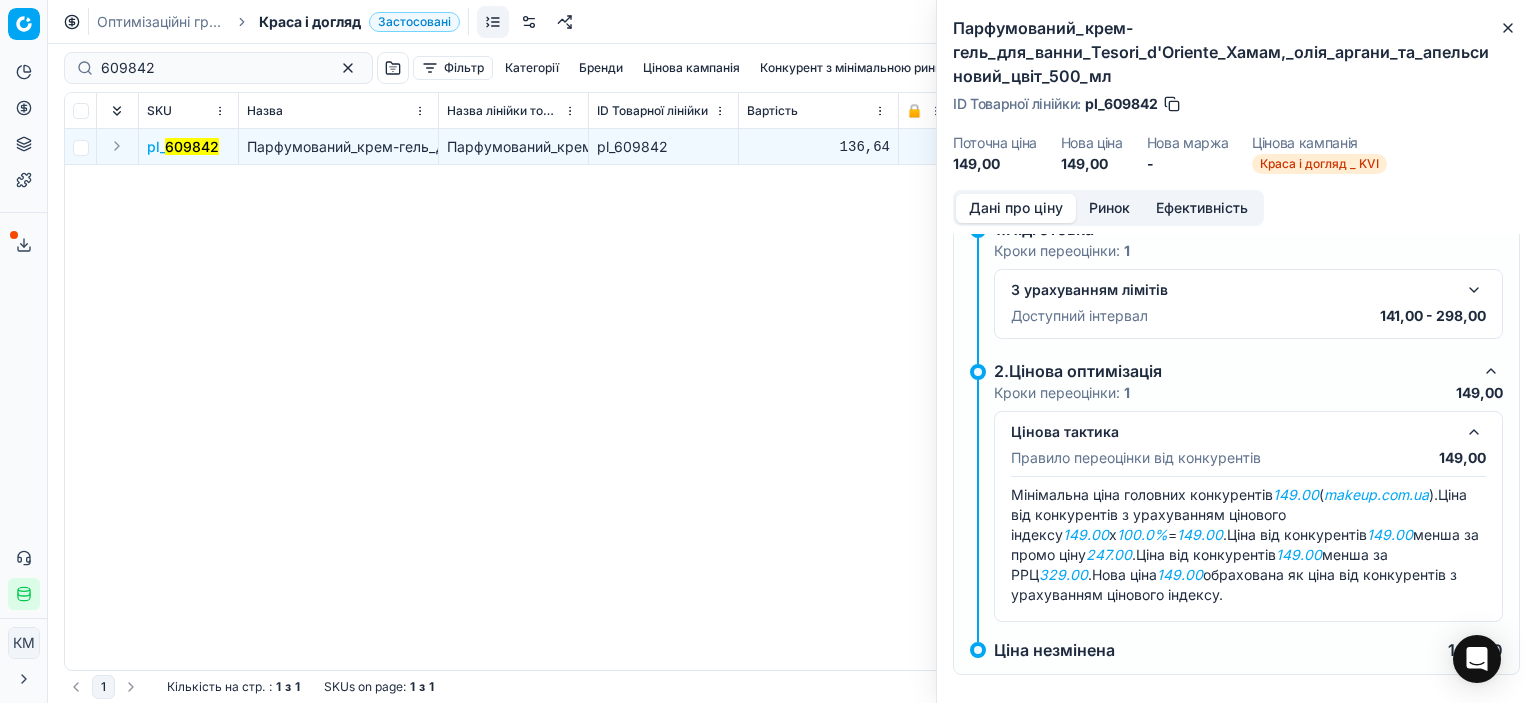 scroll, scrollTop: 52, scrollLeft: 0, axis: vertical 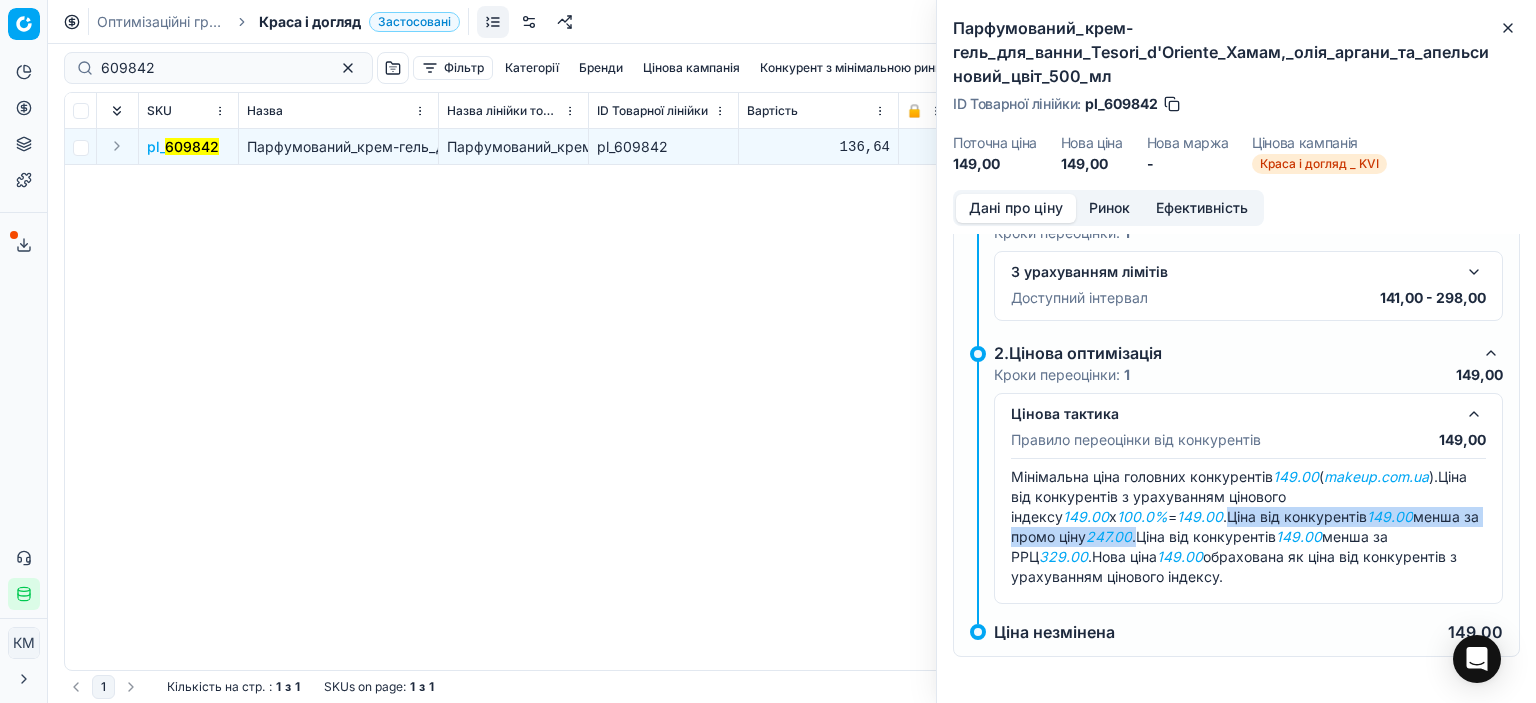 drag, startPoint x: 1244, startPoint y: 510, endPoint x: 1208, endPoint y: 532, distance: 42.190044 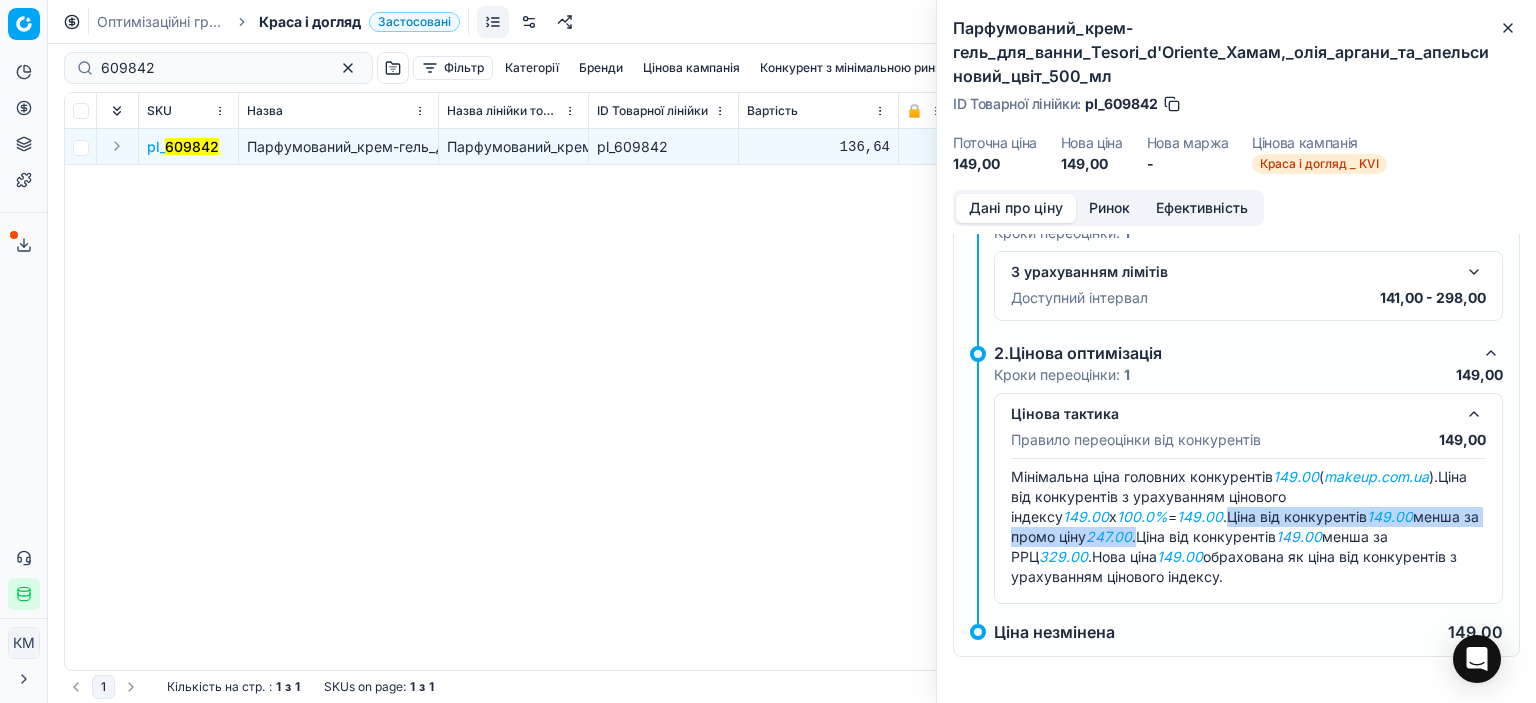 click on "Ціна від конкурентів 149.00 ( makeup.com.ua ). Ціна від конкурентів з урахуванням цінового індексу 149.00 x 100.0% = 149.00 . Ціна від конкурентів 149.00 менша за промо ціну 247.00 . Ціна від конкурентів 149.00 менша за РРЦ 329.00 . Нова ціна 149.00 обрахована як ціна від конкурентів з урахуванням цінового індексу." at bounding box center [1248, 527] 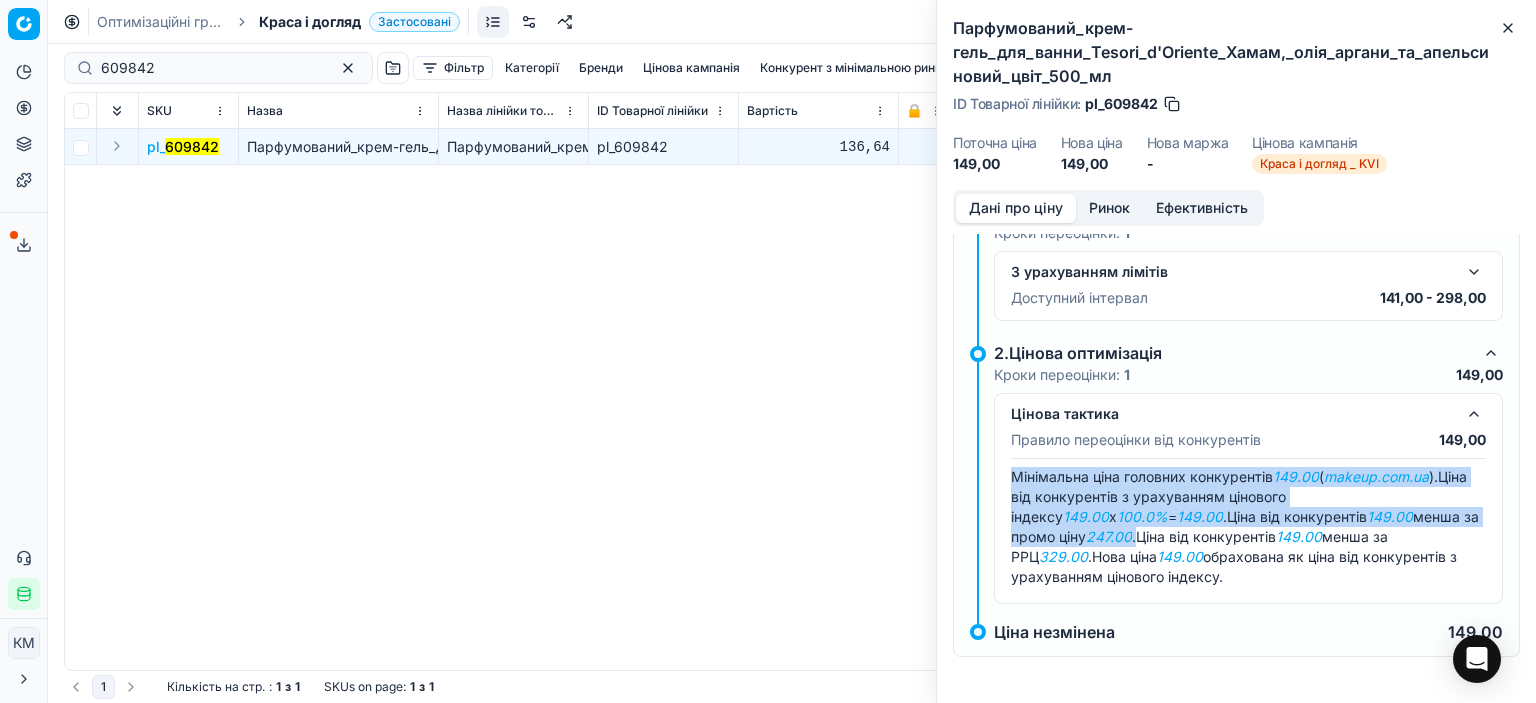 drag, startPoint x: 1011, startPoint y: 471, endPoint x: 1210, endPoint y: 535, distance: 209.03827 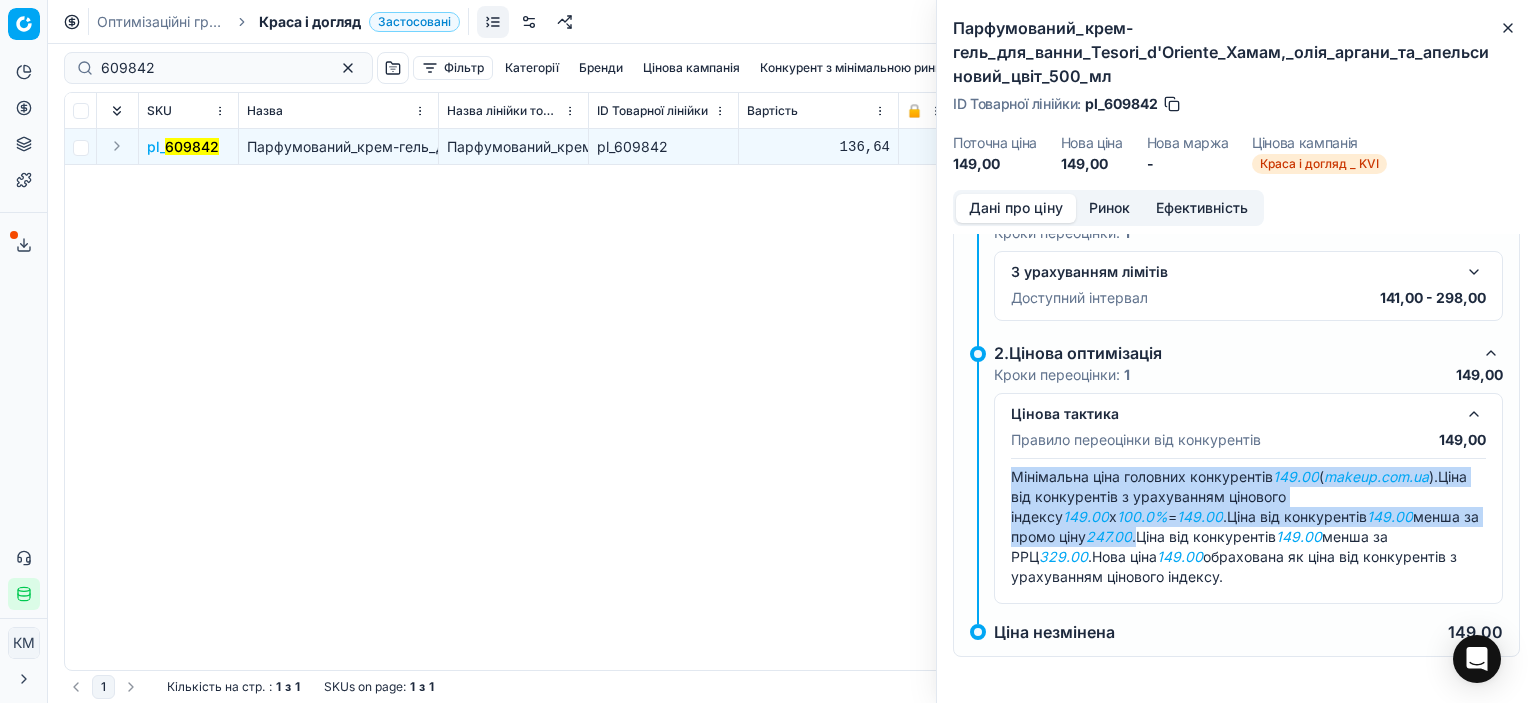 click on "Ціна від конкурентів 149.00 ( makeup.com.ua ). Ціна від конкурентів з урахуванням цінового індексу 149.00 x 100.0% = 149.00 . Ціна від конкурентів 149.00 менша за промо ціну 247.00 . Ціна від конкурентів 149.00 менша за РРЦ 329.00 . Нова ціна 149.00 обрахована як ціна від конкурентів з урахуванням цінового індексу." at bounding box center [1248, 527] 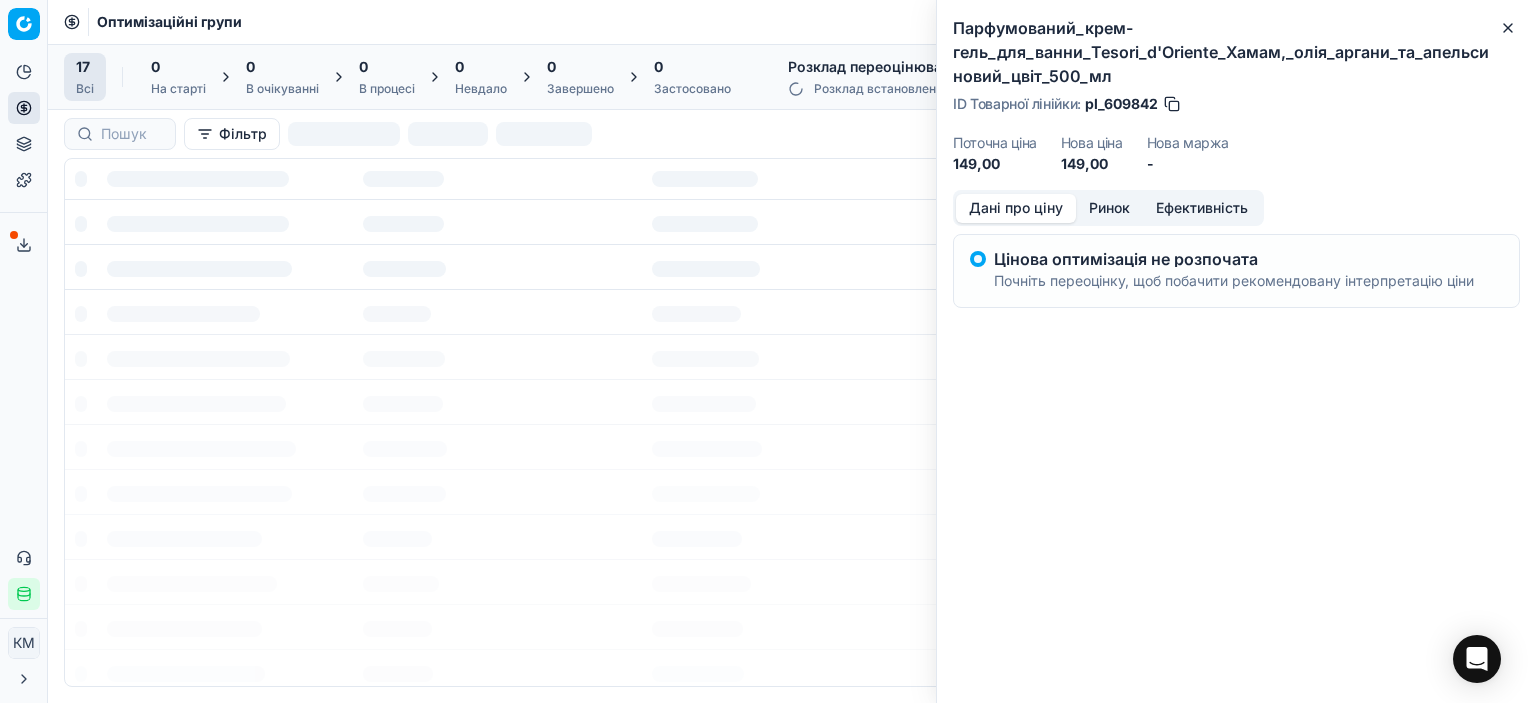 scroll, scrollTop: 0, scrollLeft: 0, axis: both 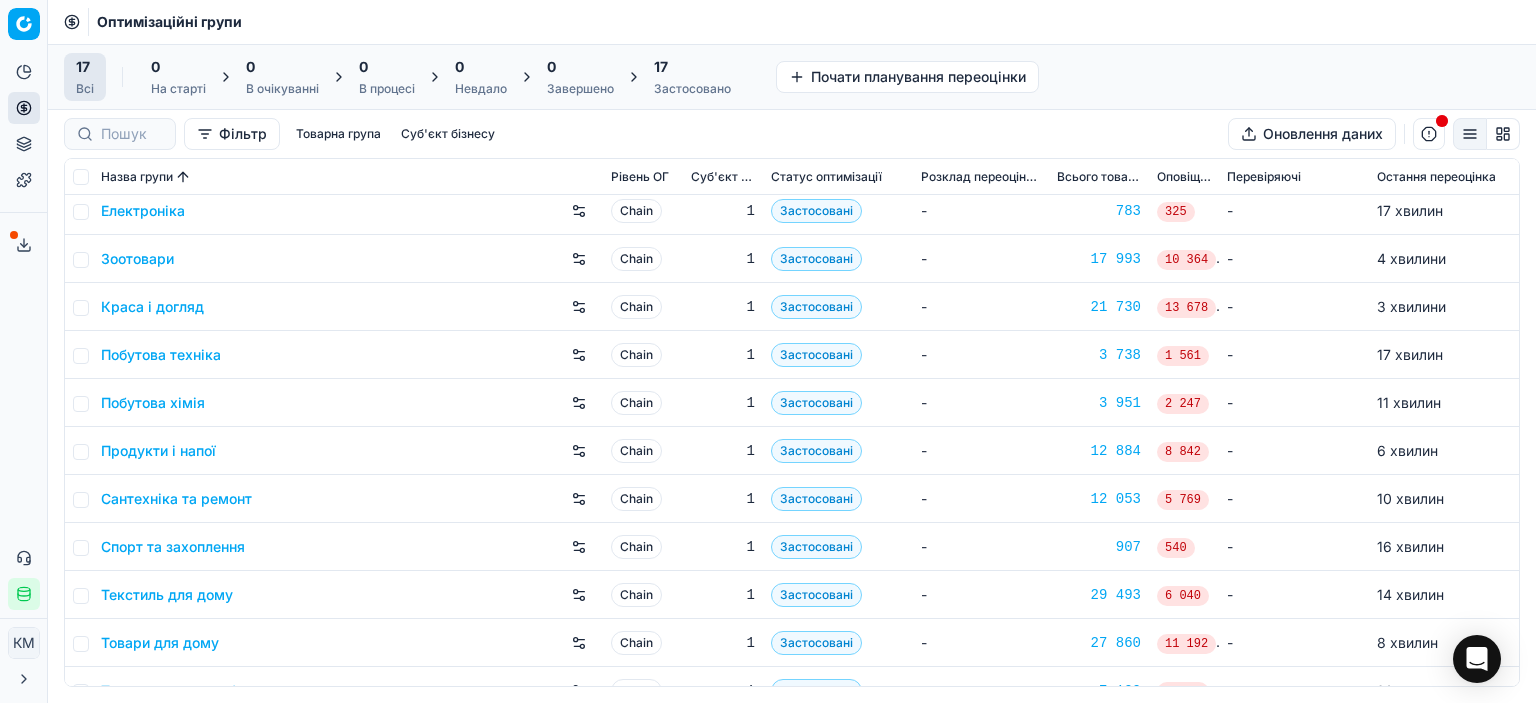 click on "Побутова хімія" at bounding box center [153, 403] 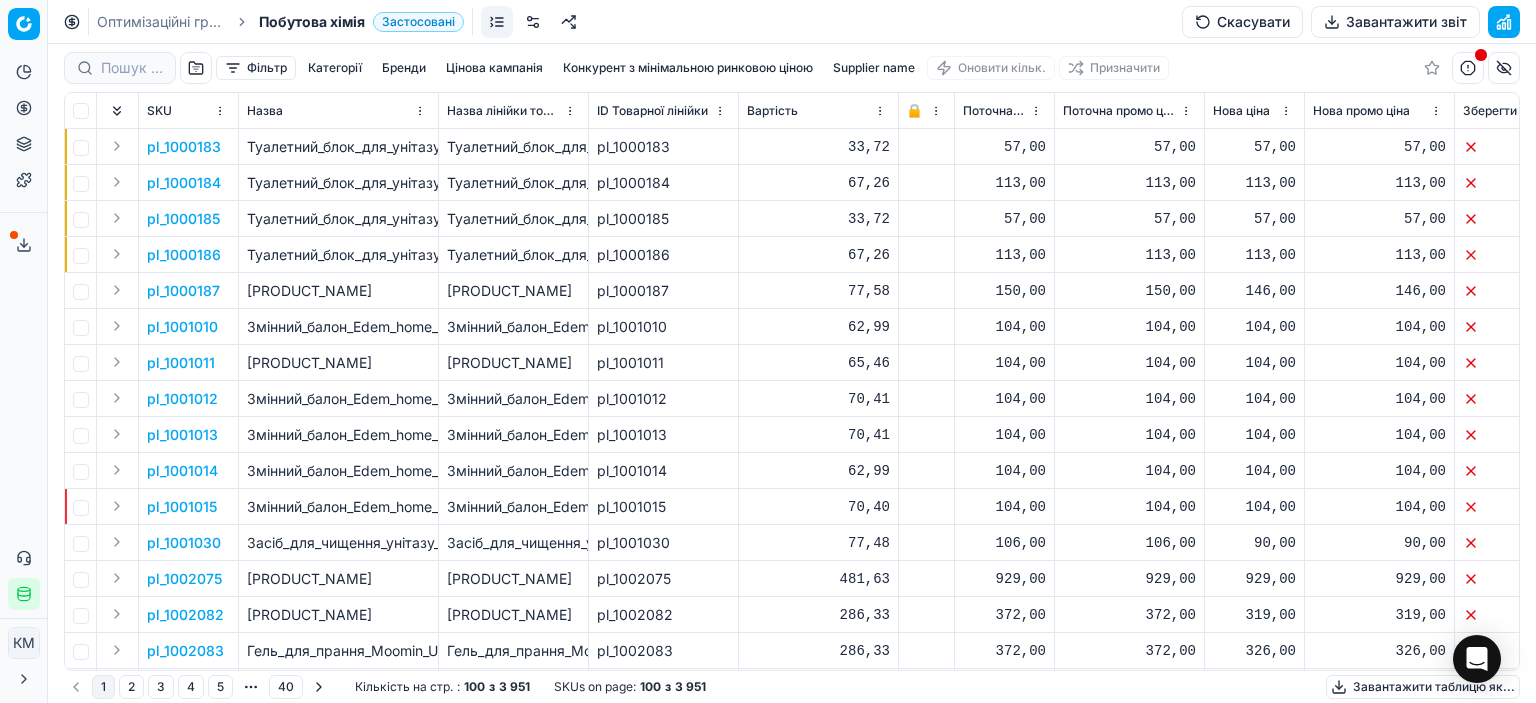 click on "Supplier name" at bounding box center (874, 68) 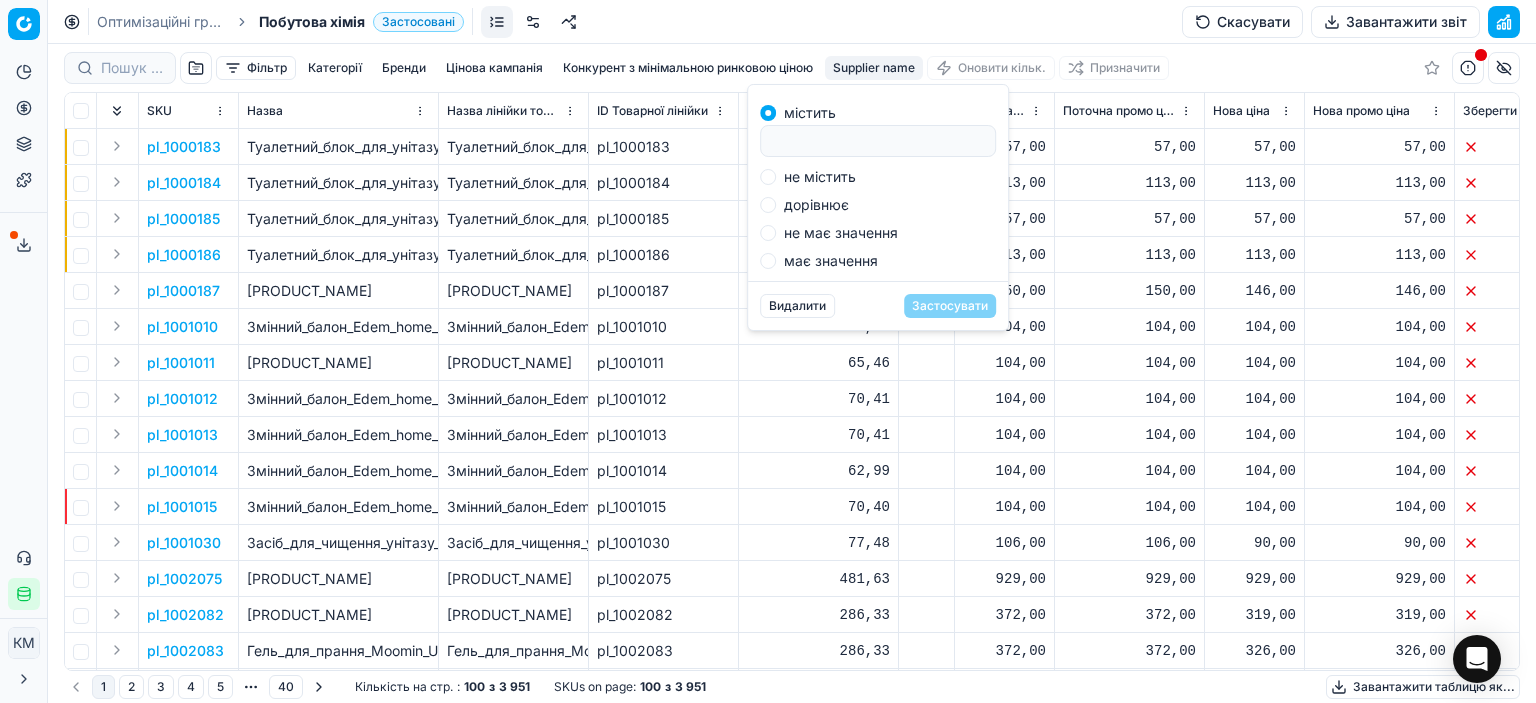 click at bounding box center [878, 141] 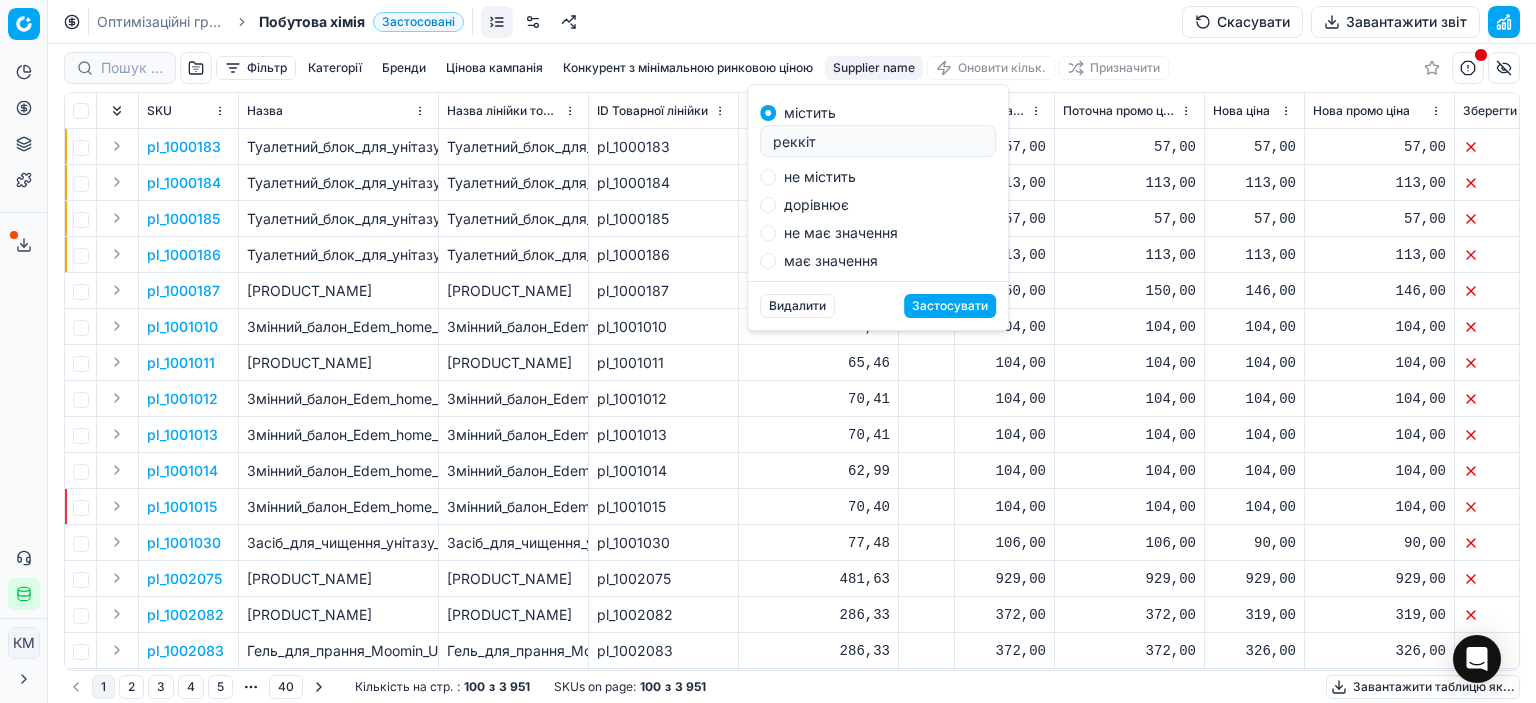 type on "реккіт" 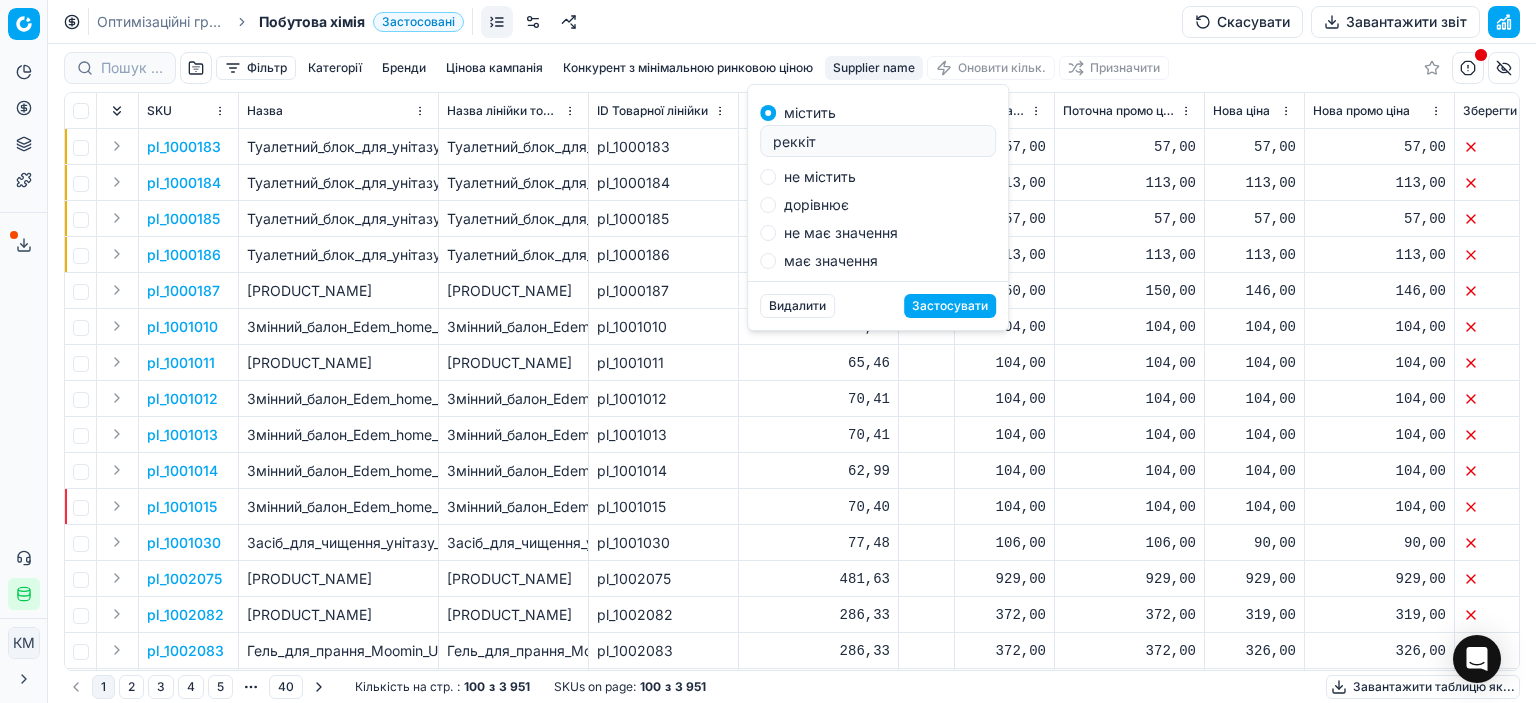 click on "Застосувати" at bounding box center [950, 306] 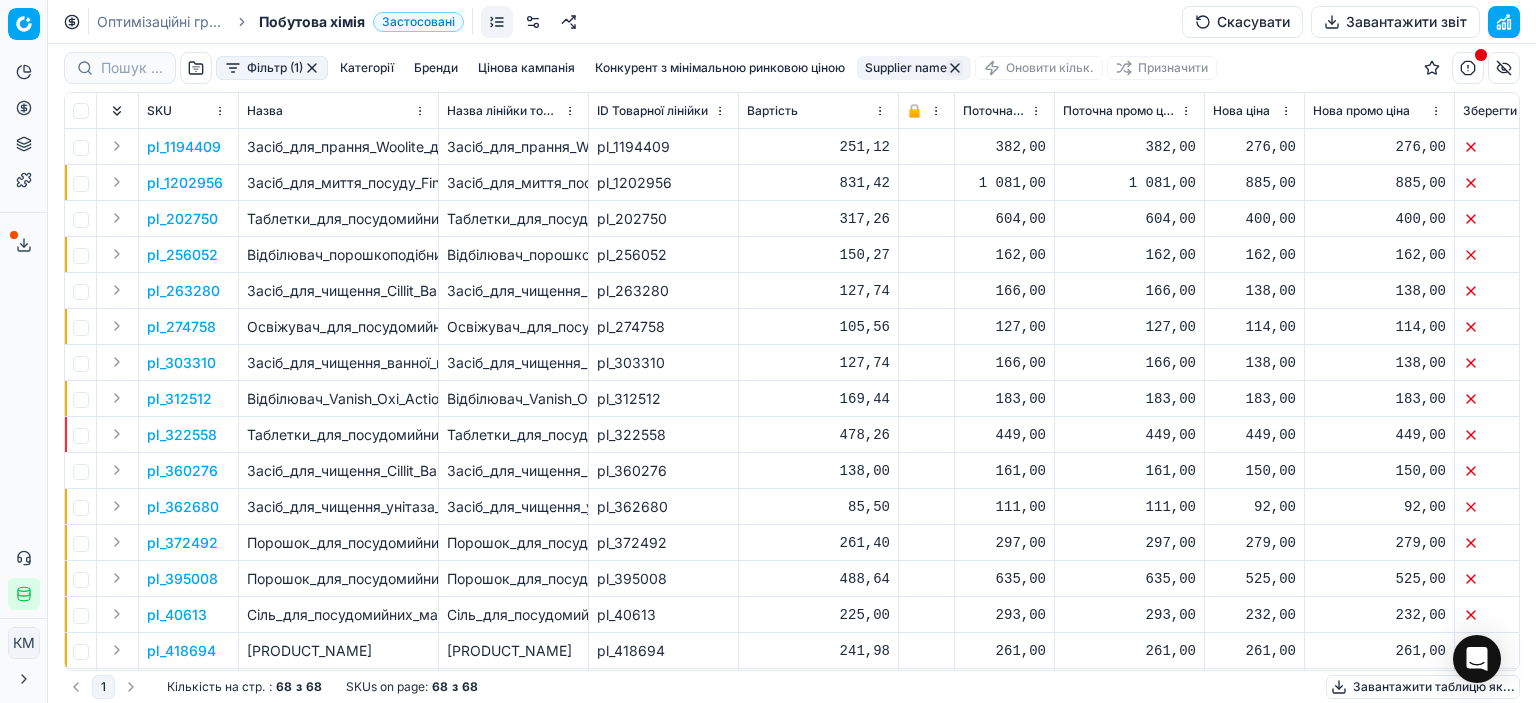 click on "Завантажити таблицю як..." at bounding box center (1423, 687) 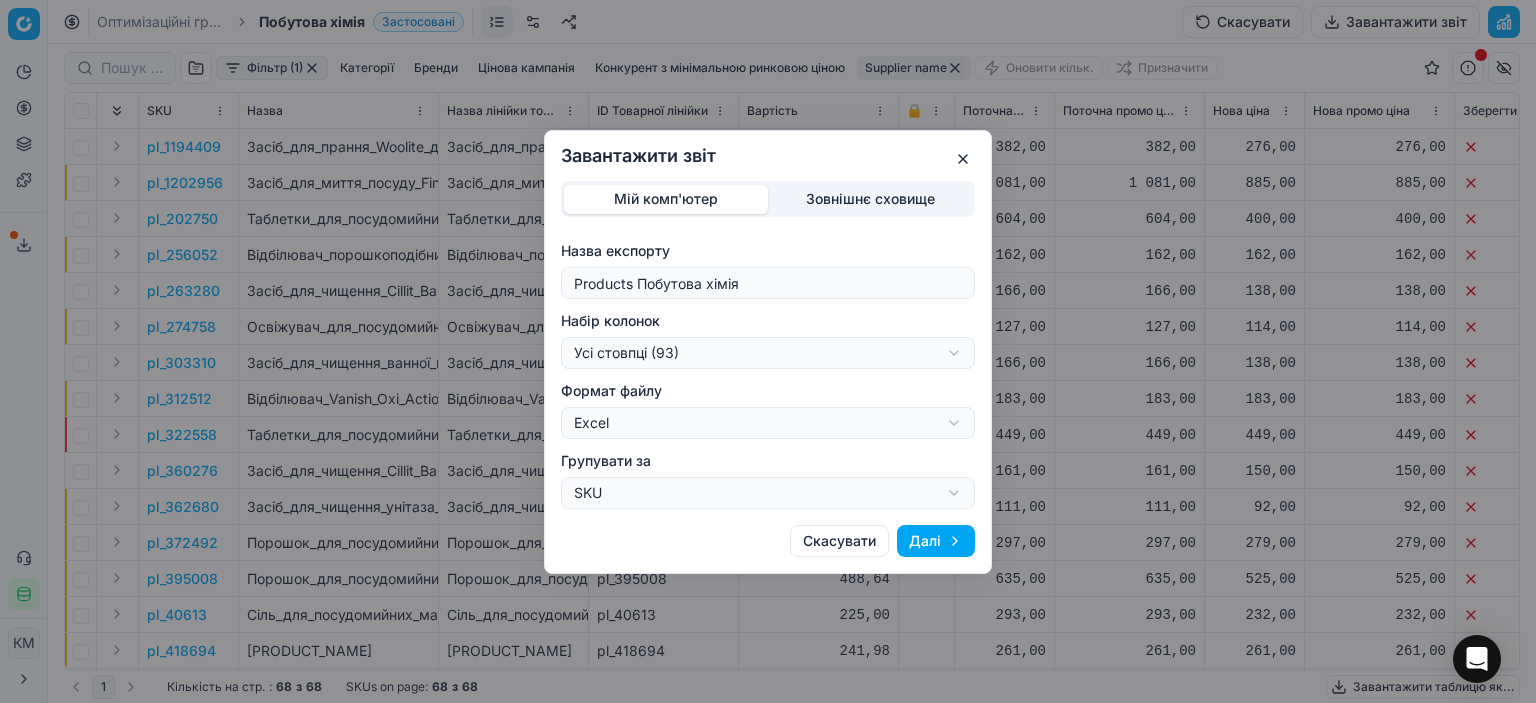 drag, startPoint x: 951, startPoint y: 523, endPoint x: 952, endPoint y: 539, distance: 16.03122 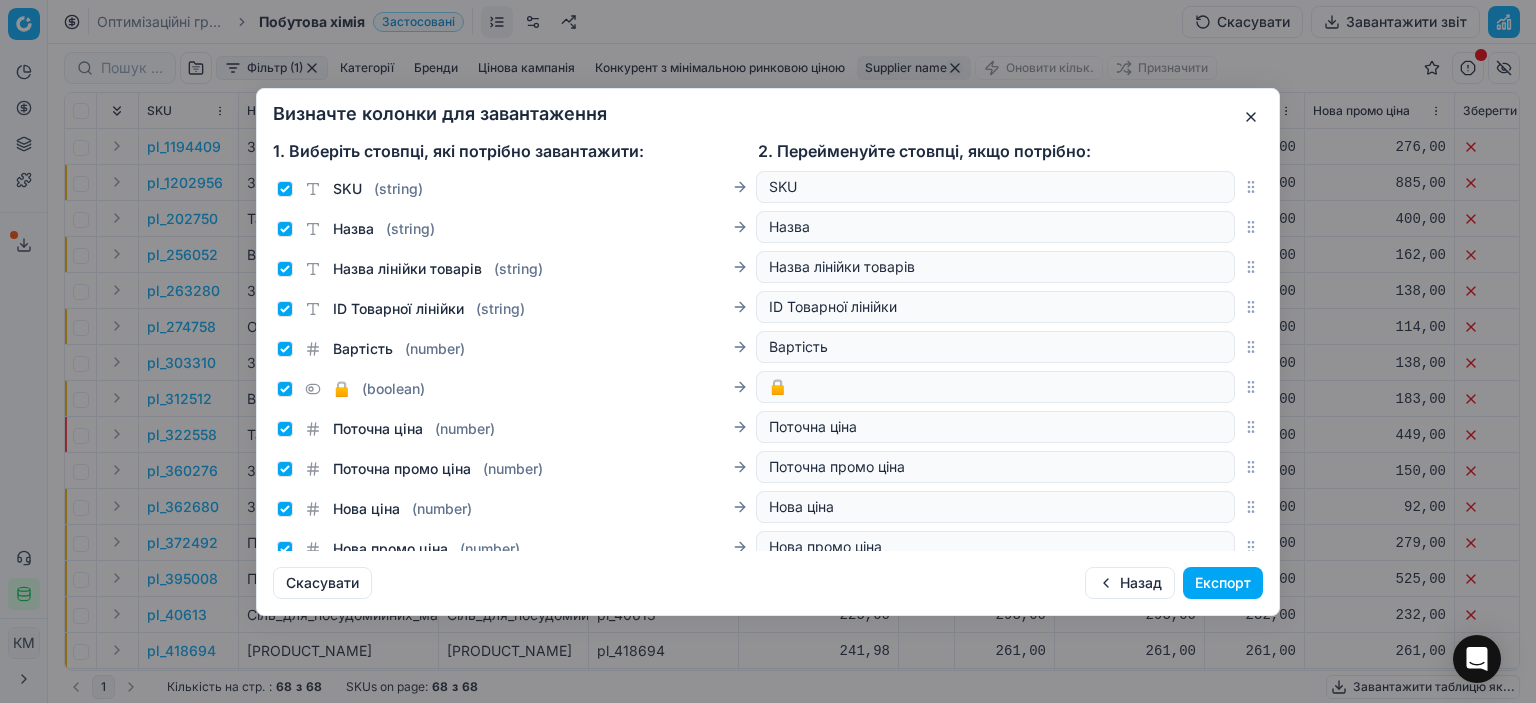 click on "Експорт" at bounding box center (1223, 583) 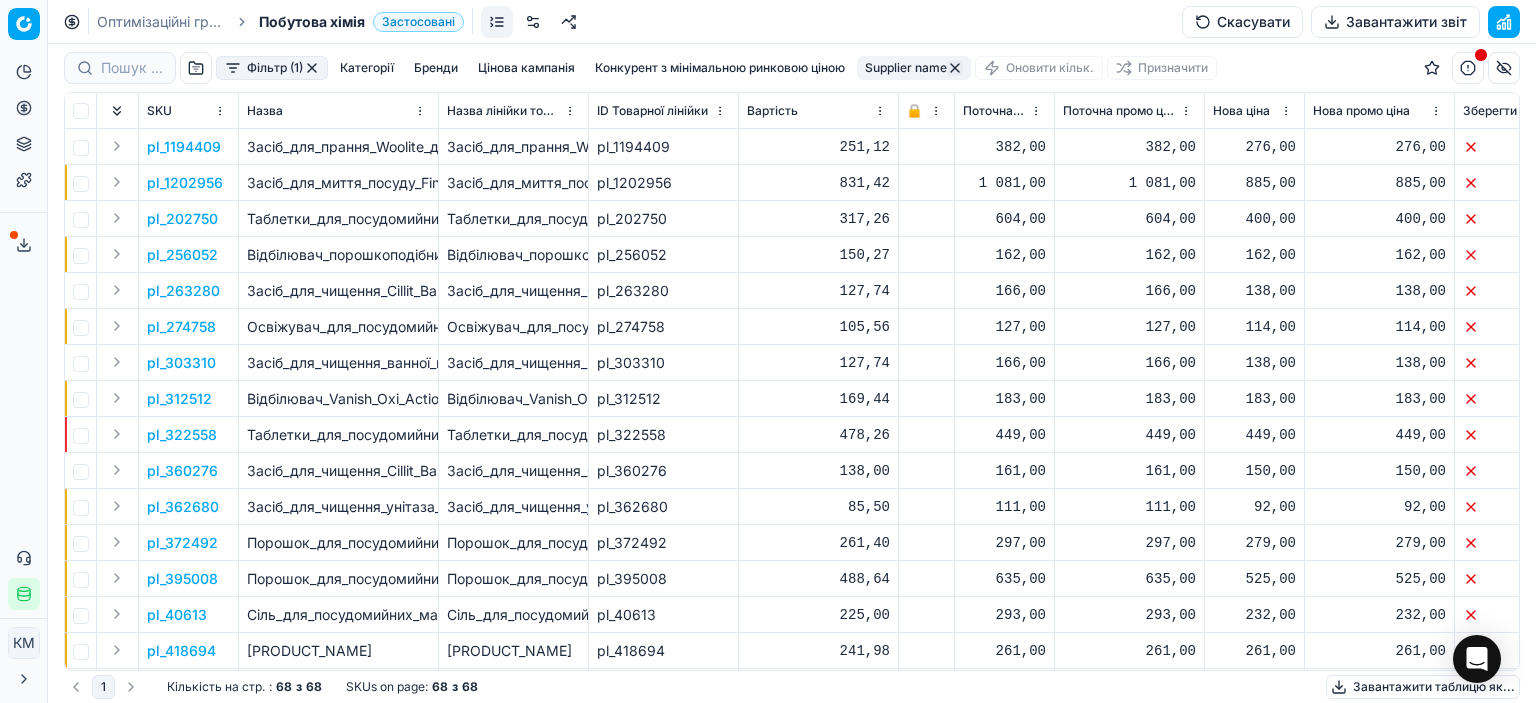 click on "Сервіс експорту" at bounding box center [24, 245] 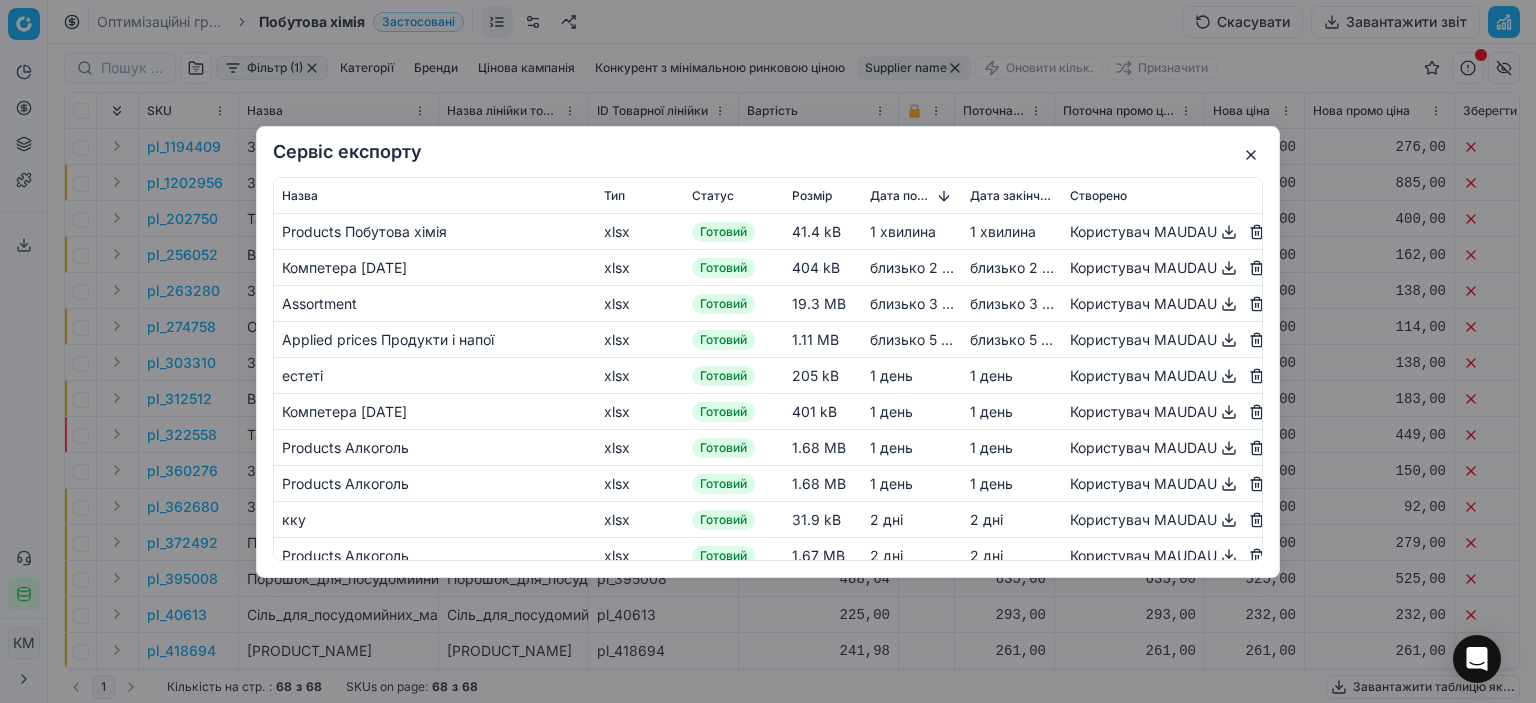 click at bounding box center [1229, 231] 